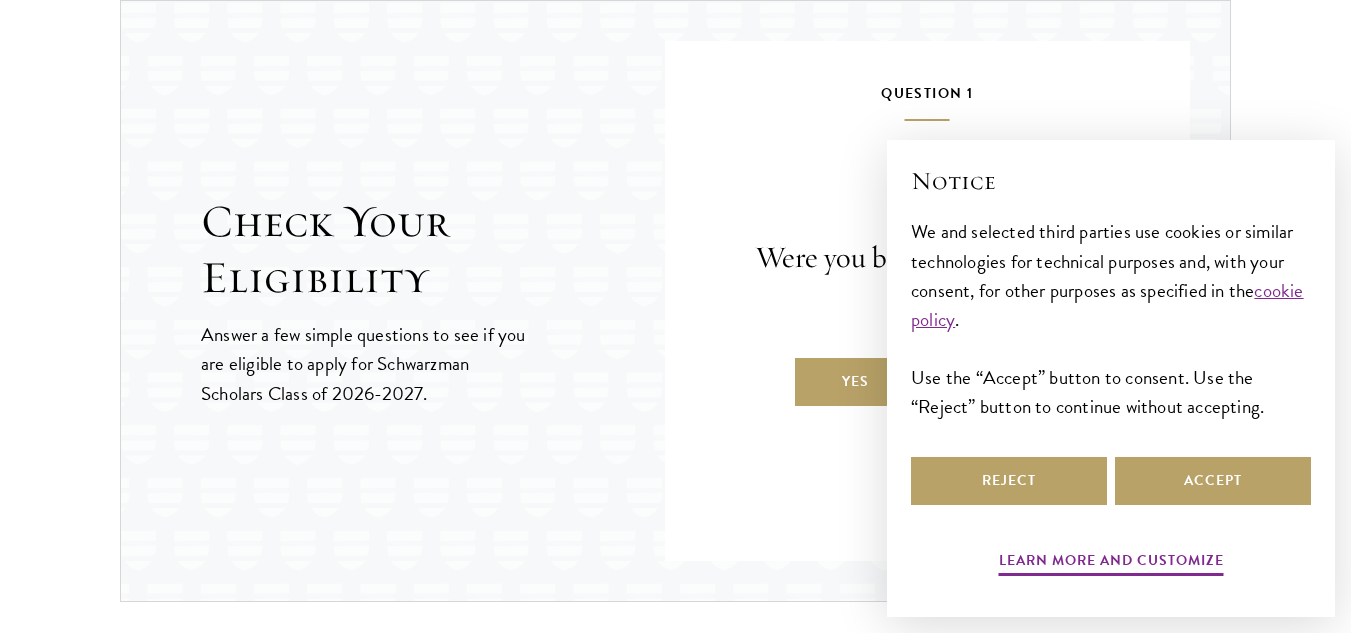 scroll, scrollTop: 2114, scrollLeft: 0, axis: vertical 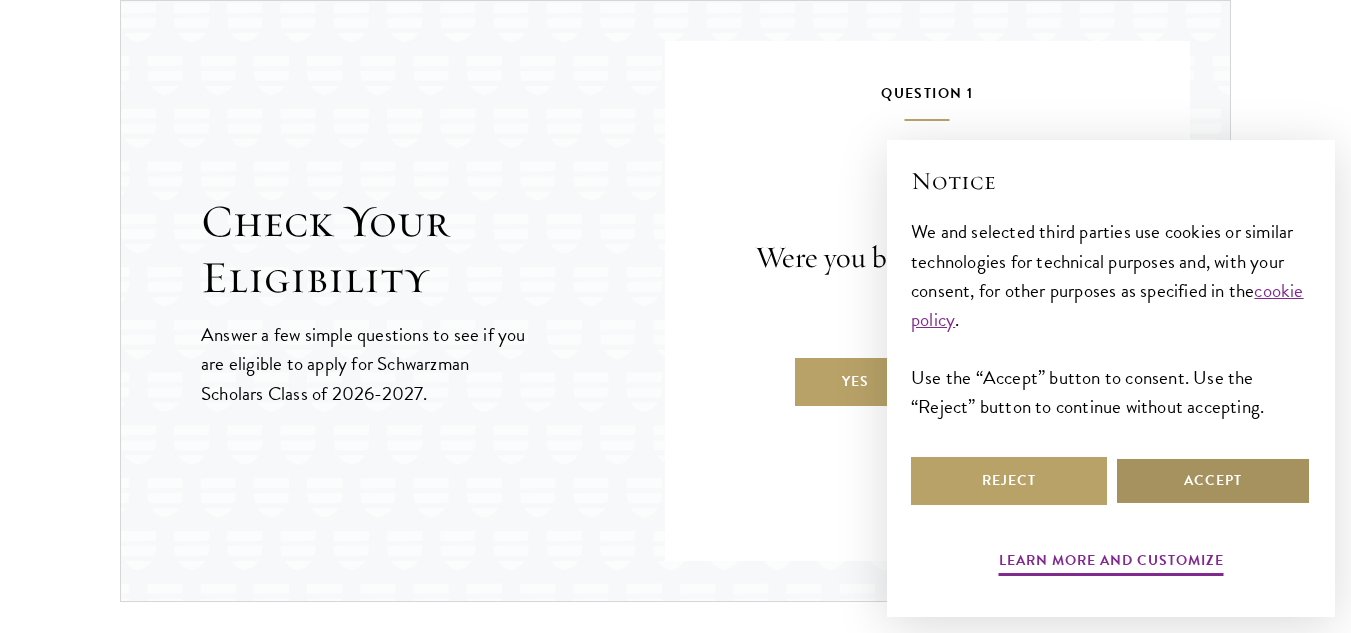 click on "Accept" at bounding box center [1213, 481] 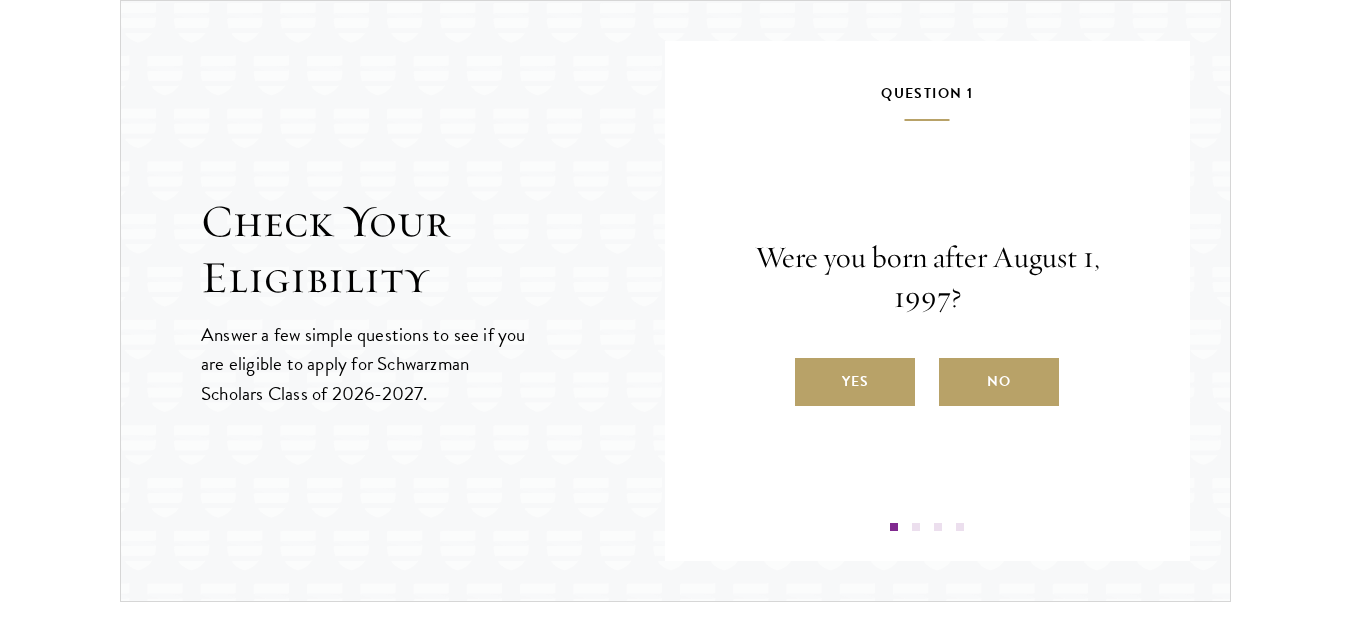 scroll, scrollTop: 0, scrollLeft: 0, axis: both 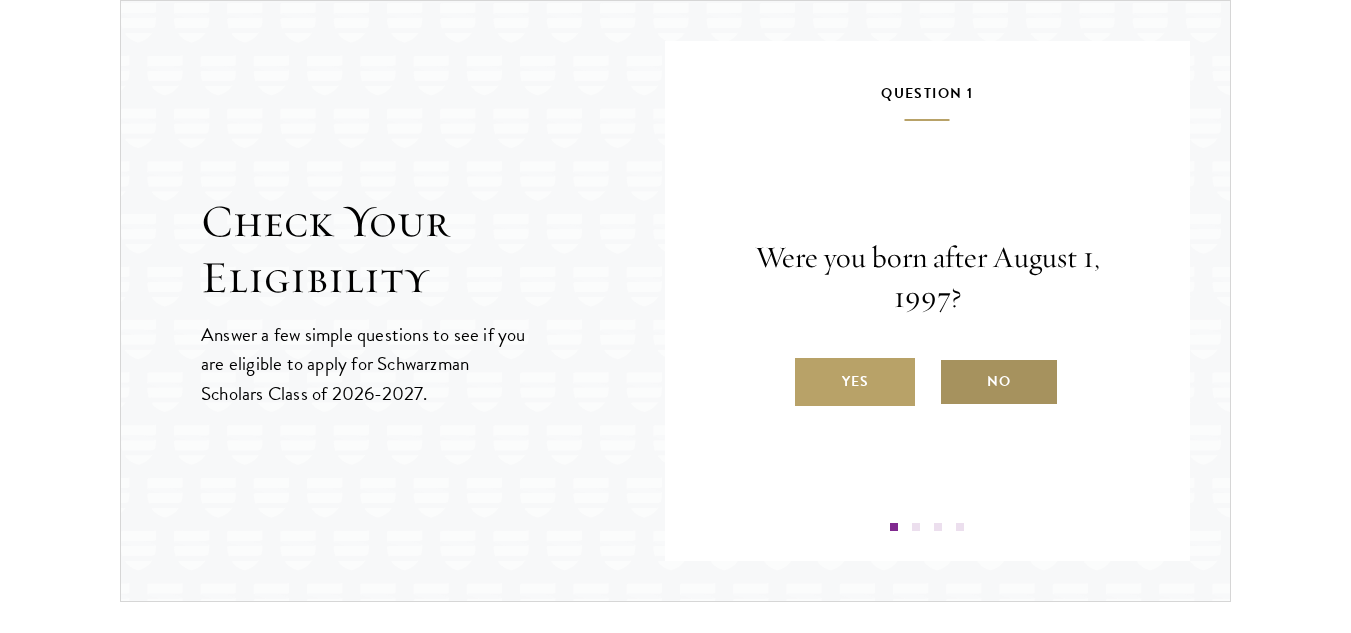 click on "No" at bounding box center [999, 382] 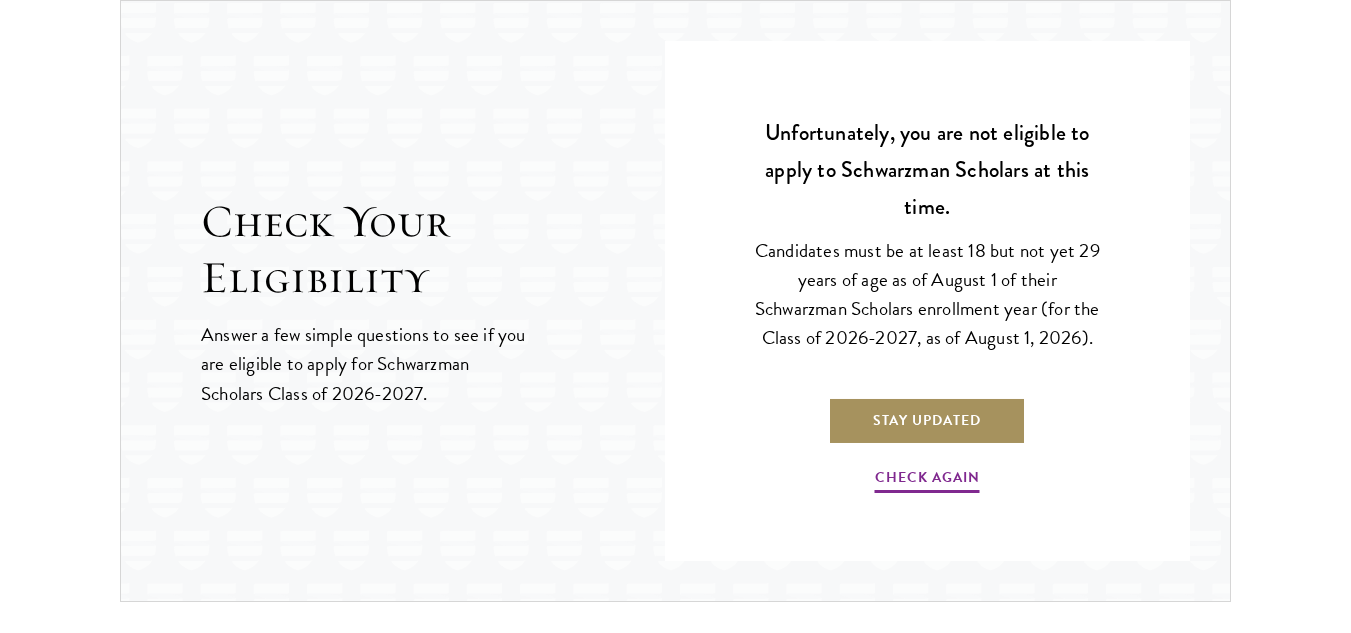 click on "Stay Updated" at bounding box center (927, 421) 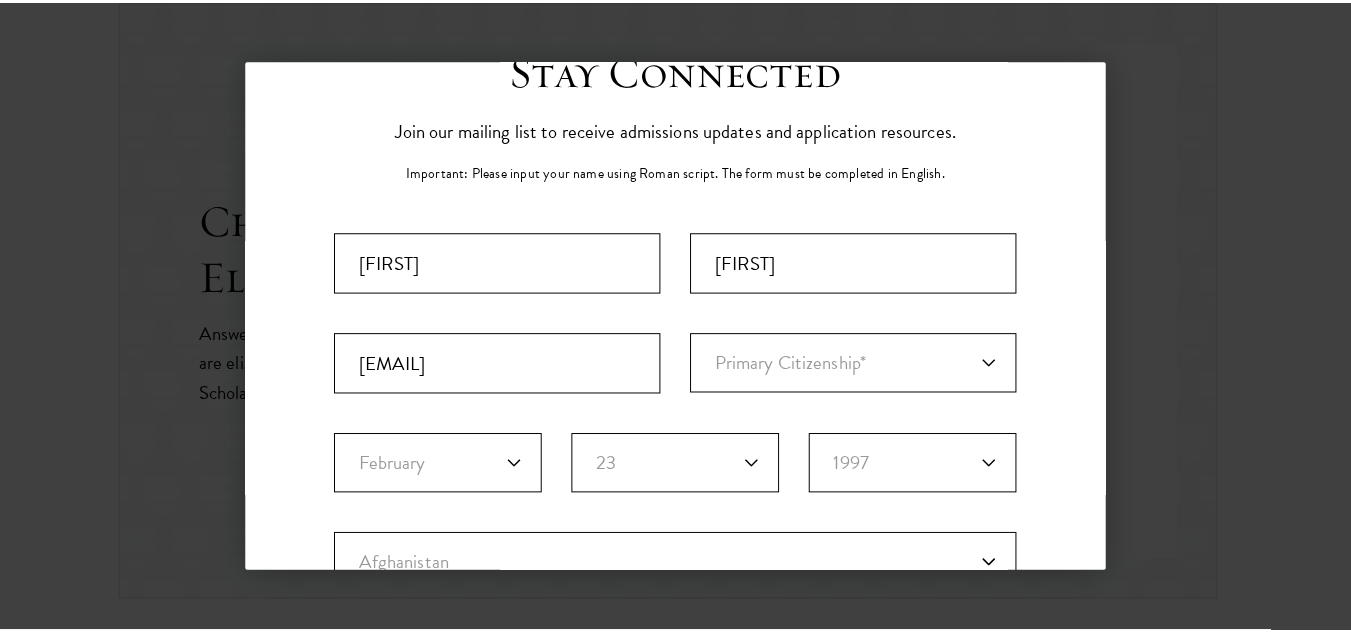 scroll, scrollTop: 0, scrollLeft: 0, axis: both 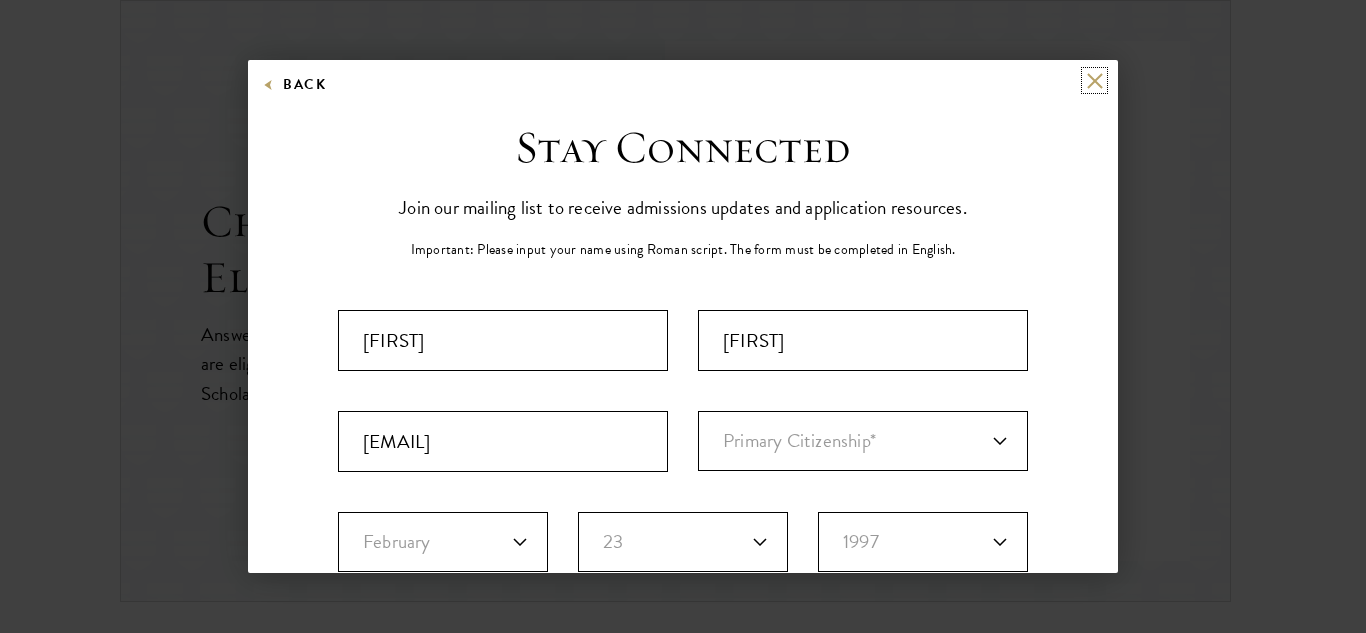 click at bounding box center (1094, 80) 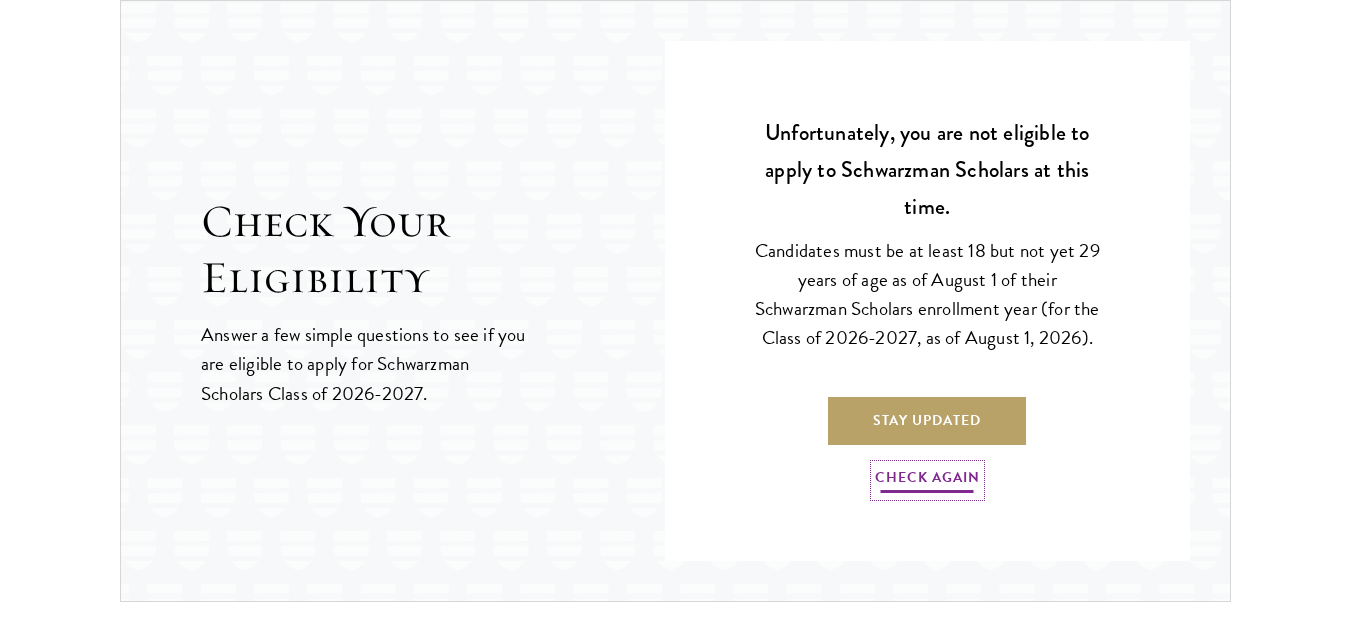 click on "Check Again" at bounding box center (927, 480) 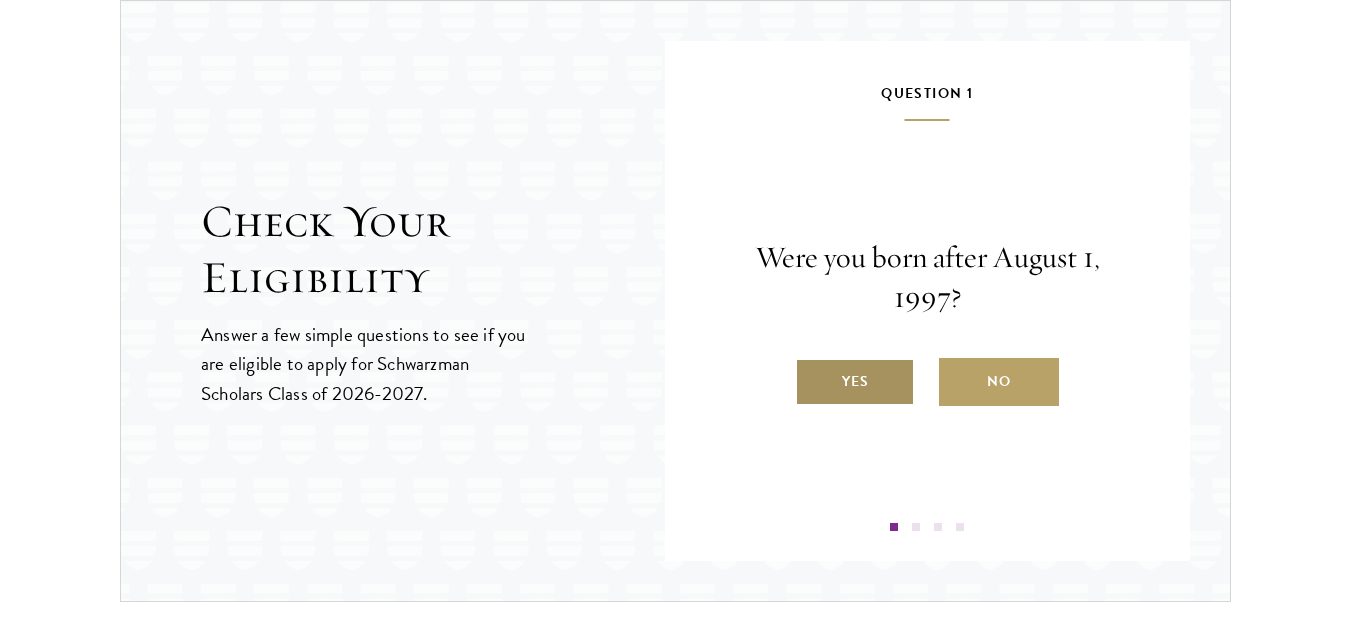 click on "Yes" at bounding box center (855, 382) 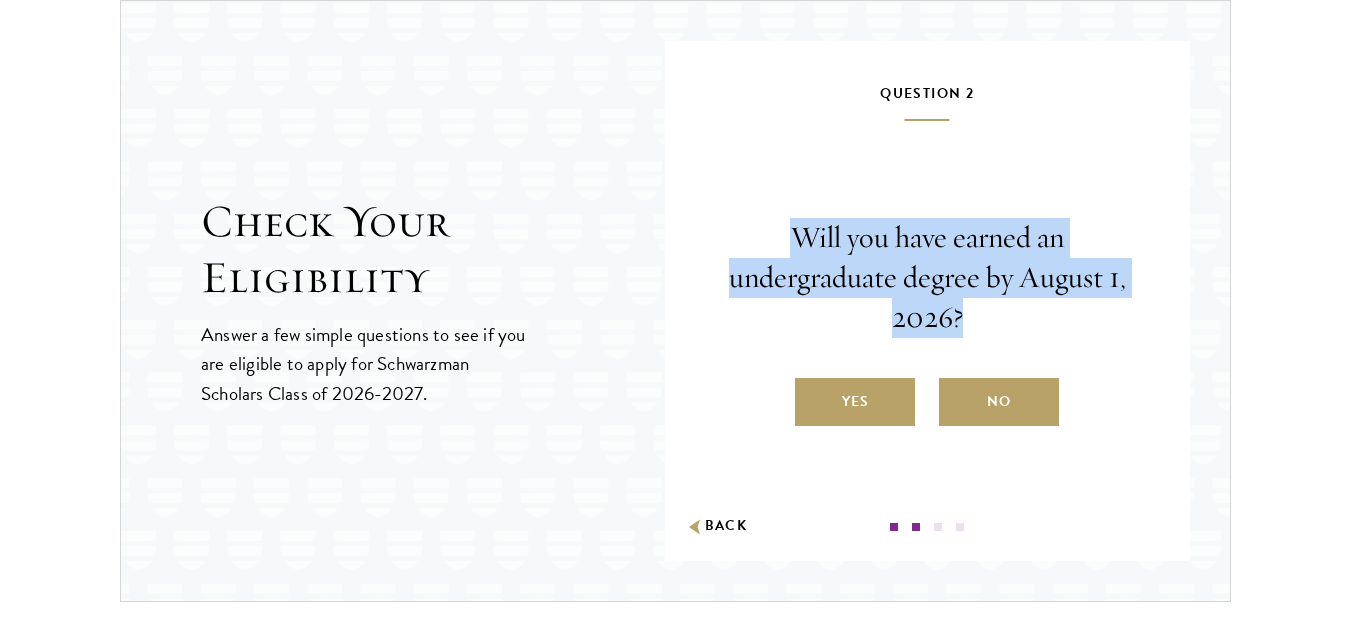 drag, startPoint x: 791, startPoint y: 214, endPoint x: 1142, endPoint y: 307, distance: 363.11154 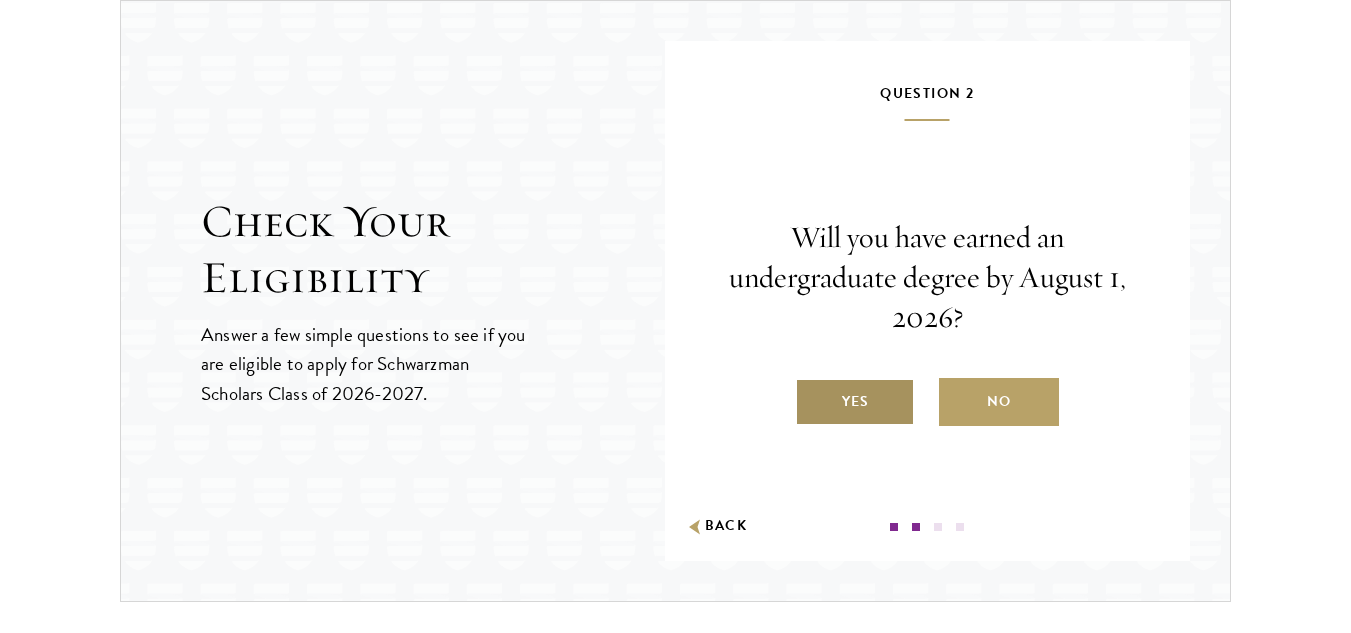 click on "Yes" at bounding box center (855, 402) 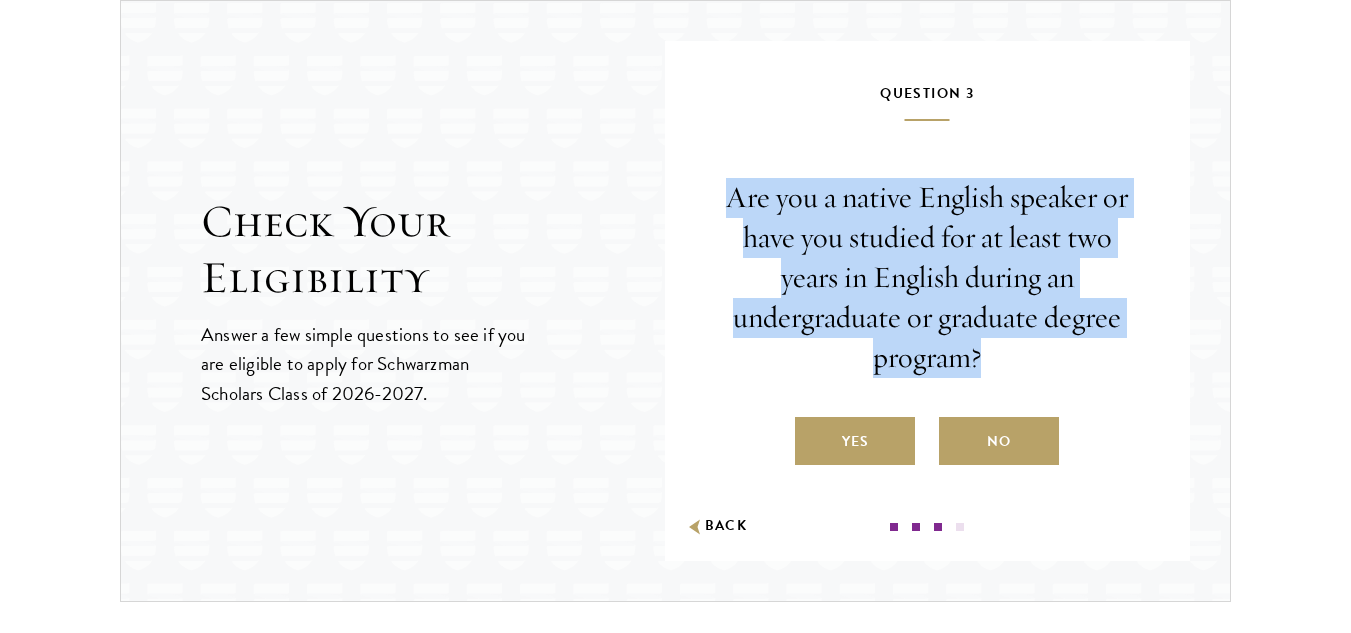 drag, startPoint x: 715, startPoint y: 182, endPoint x: 1262, endPoint y: 349, distance: 571.9248 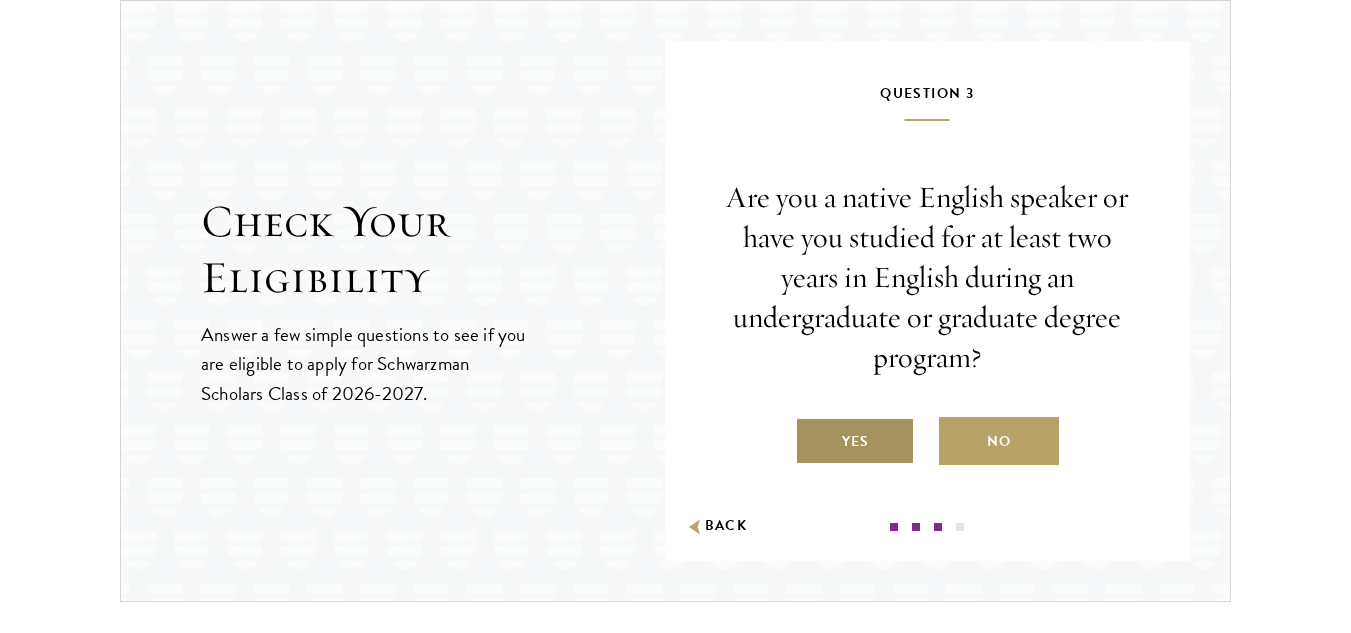click on "Yes" at bounding box center (855, 441) 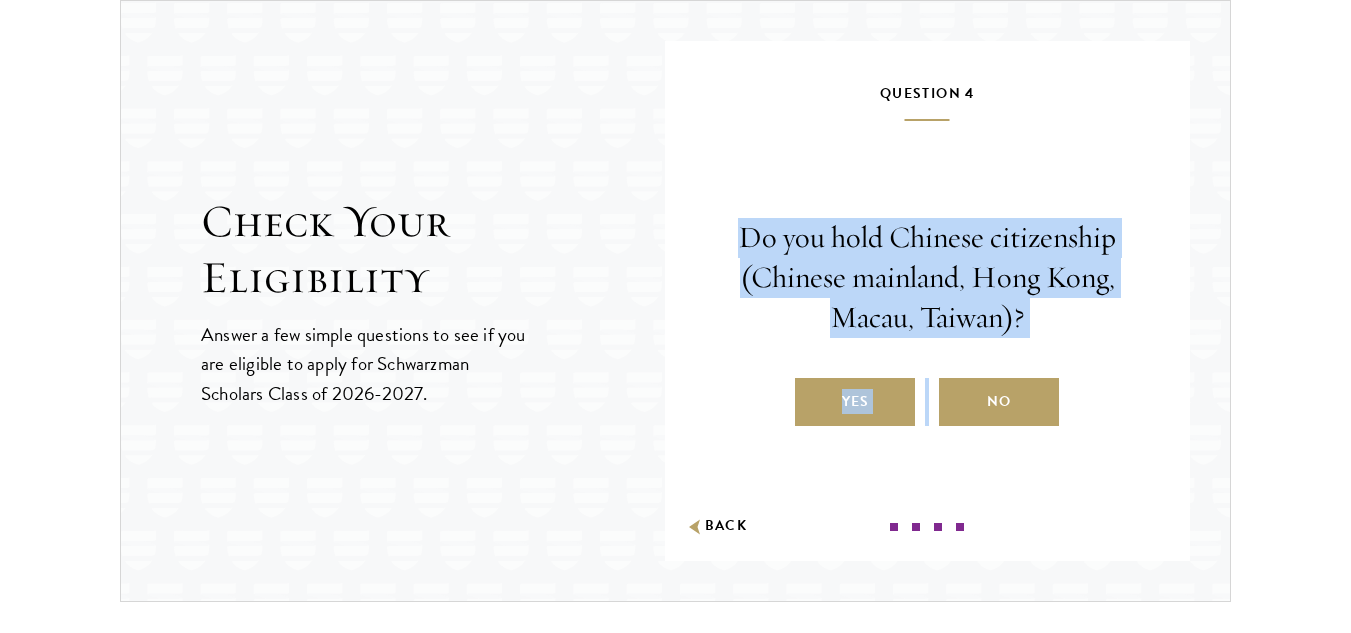 drag, startPoint x: 719, startPoint y: 227, endPoint x: 1030, endPoint y: 338, distance: 330.2151 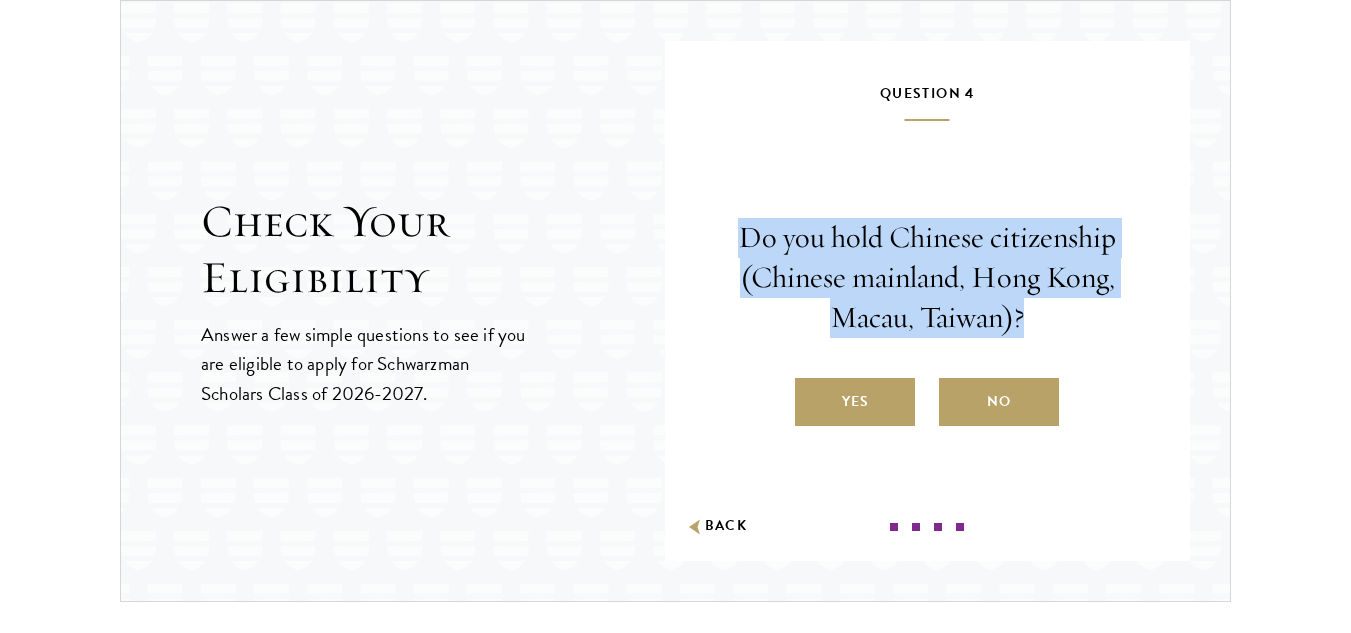 drag, startPoint x: 725, startPoint y: 227, endPoint x: 1103, endPoint y: 307, distance: 386.37286 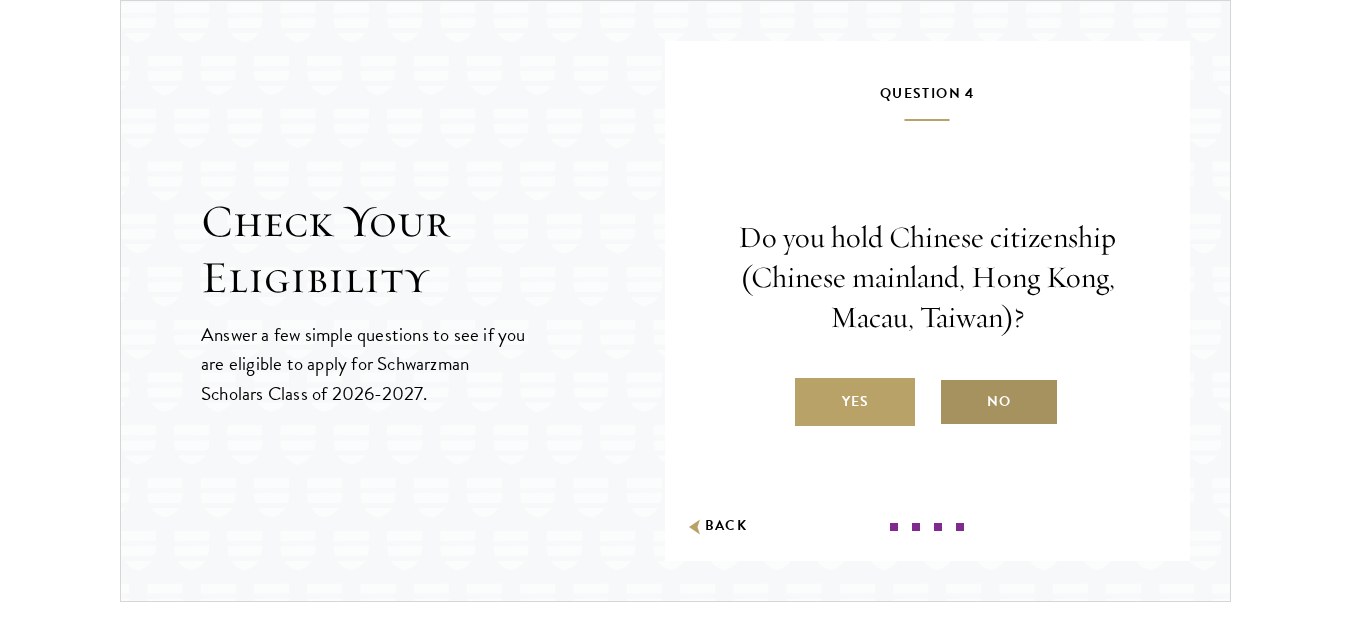 click on "No" at bounding box center [999, 402] 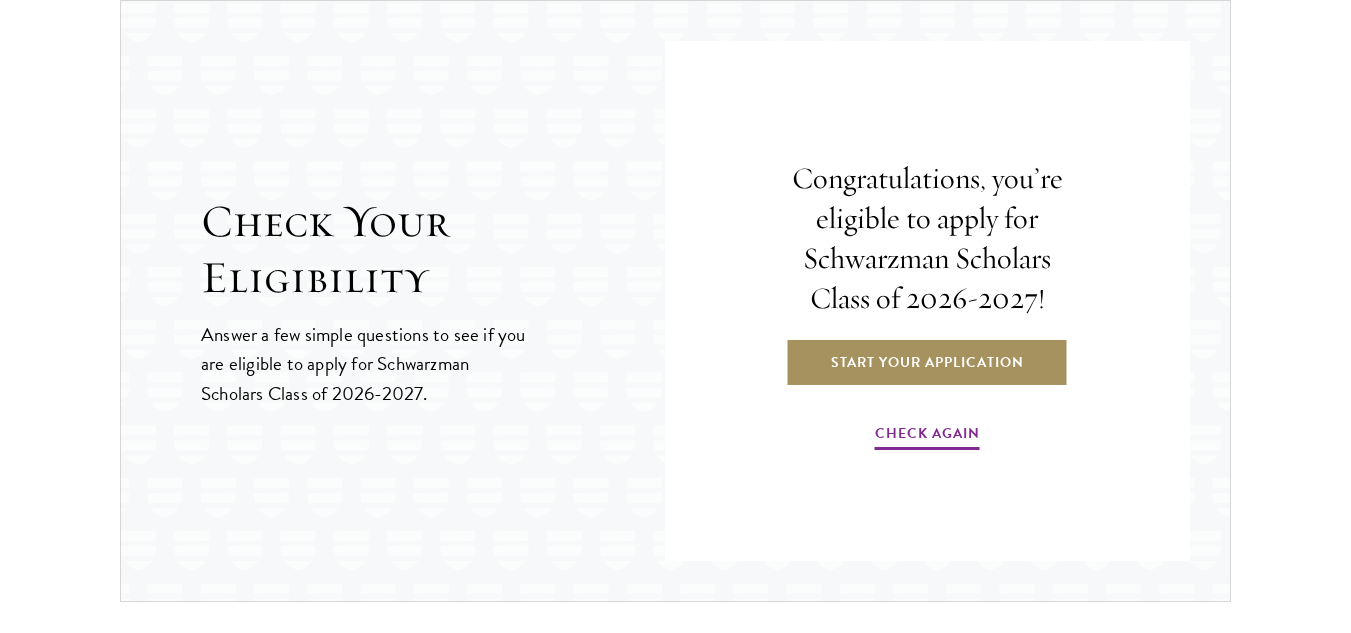 click on "Start Your Application" at bounding box center (927, 362) 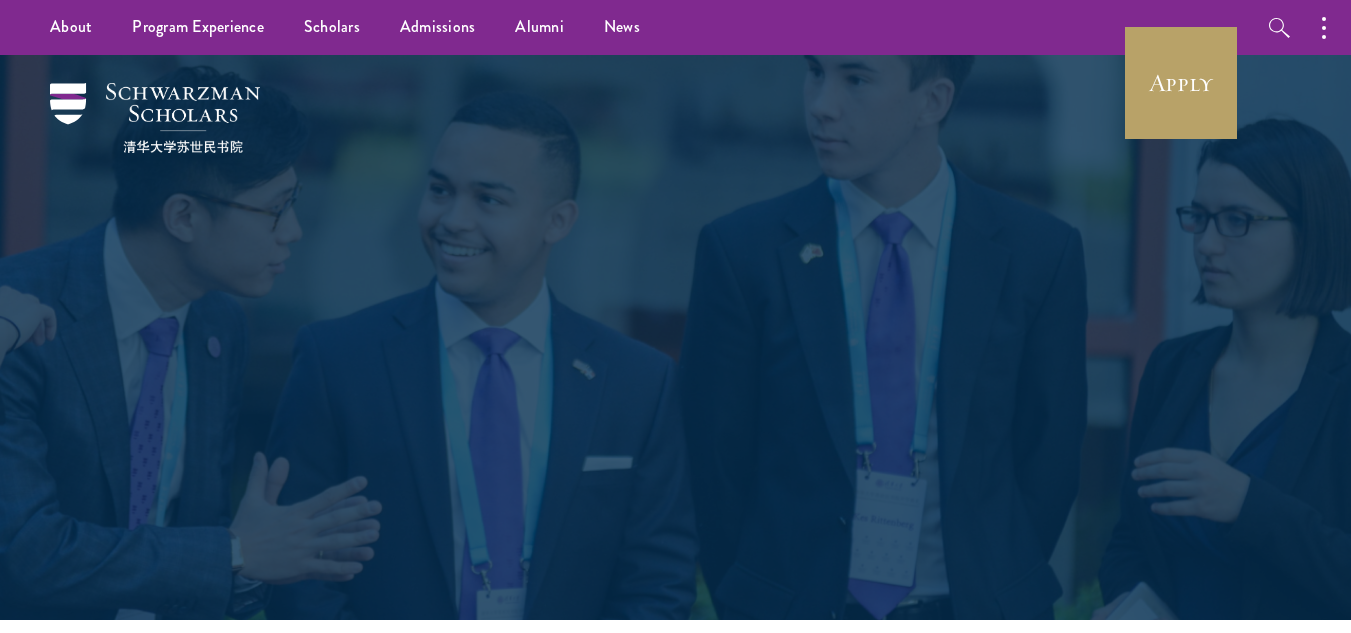 scroll, scrollTop: 0, scrollLeft: 0, axis: both 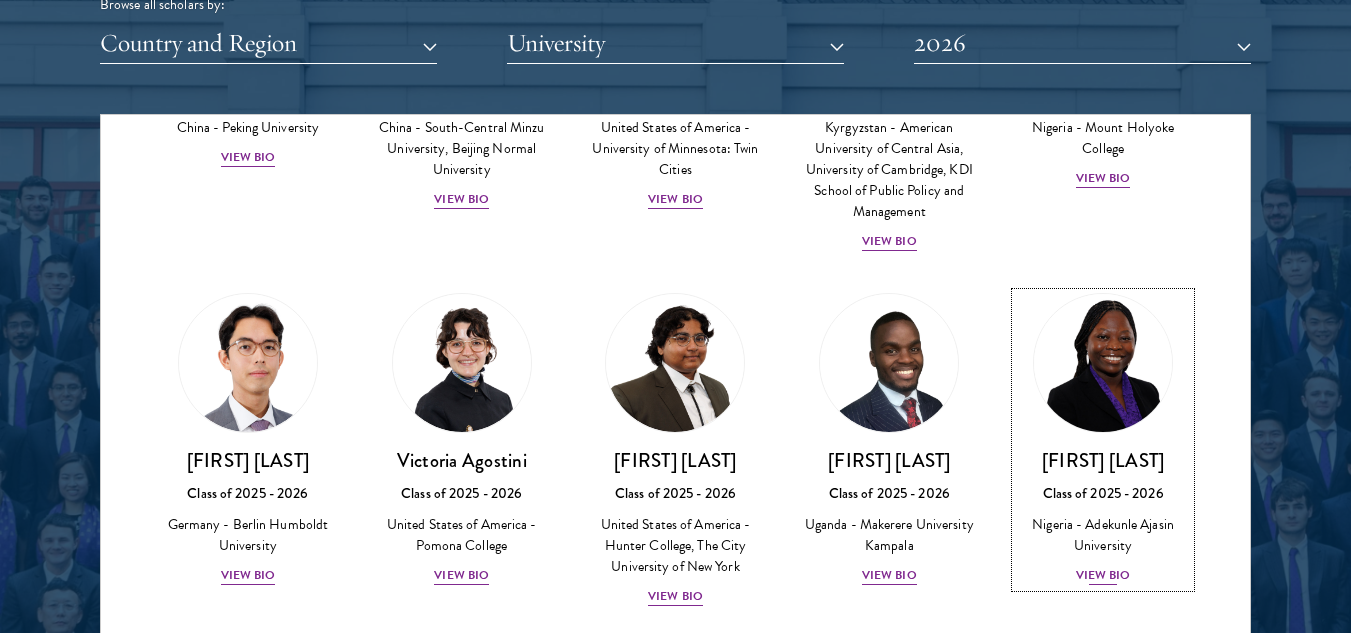 click on "View Bio" at bounding box center (1103, 575) 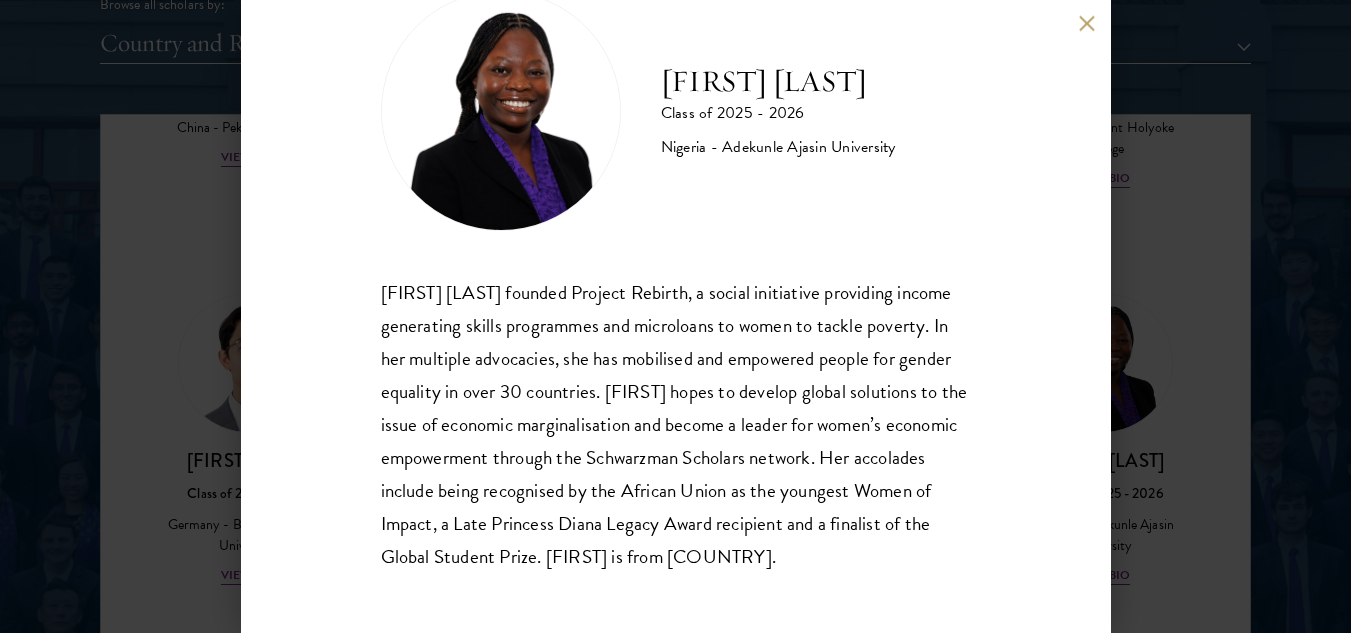 scroll, scrollTop: 102, scrollLeft: 0, axis: vertical 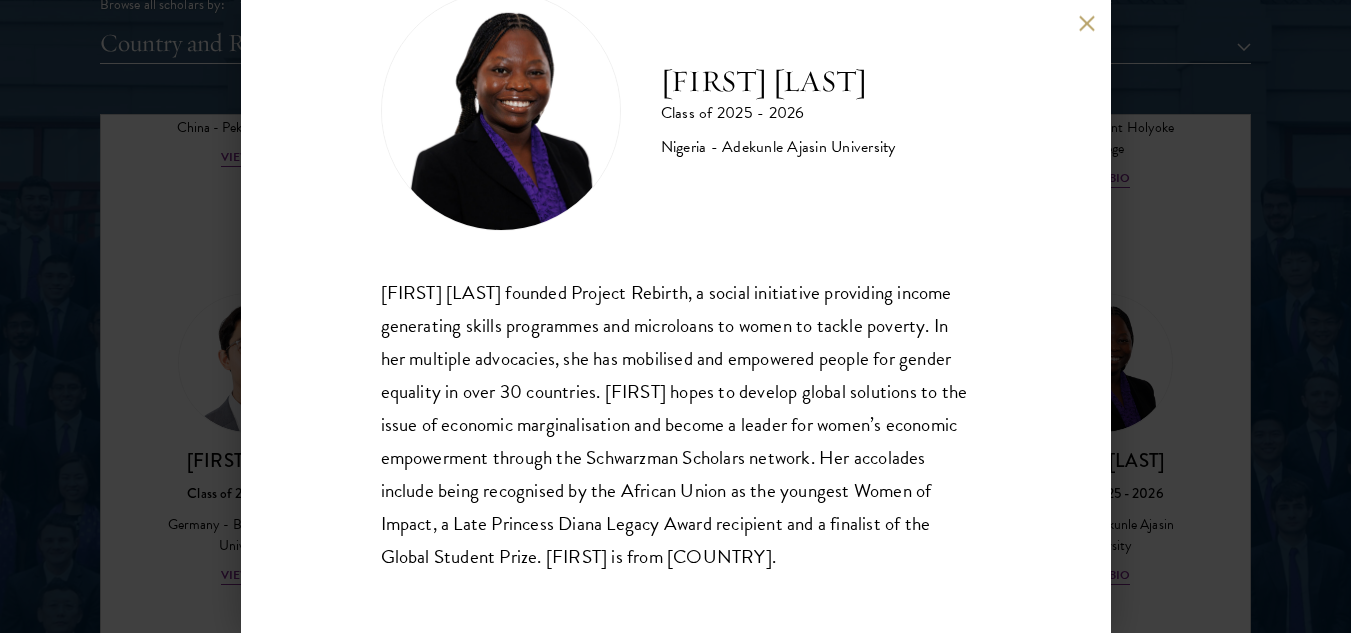 drag, startPoint x: 623, startPoint y: 555, endPoint x: 371, endPoint y: 252, distance: 394.09772 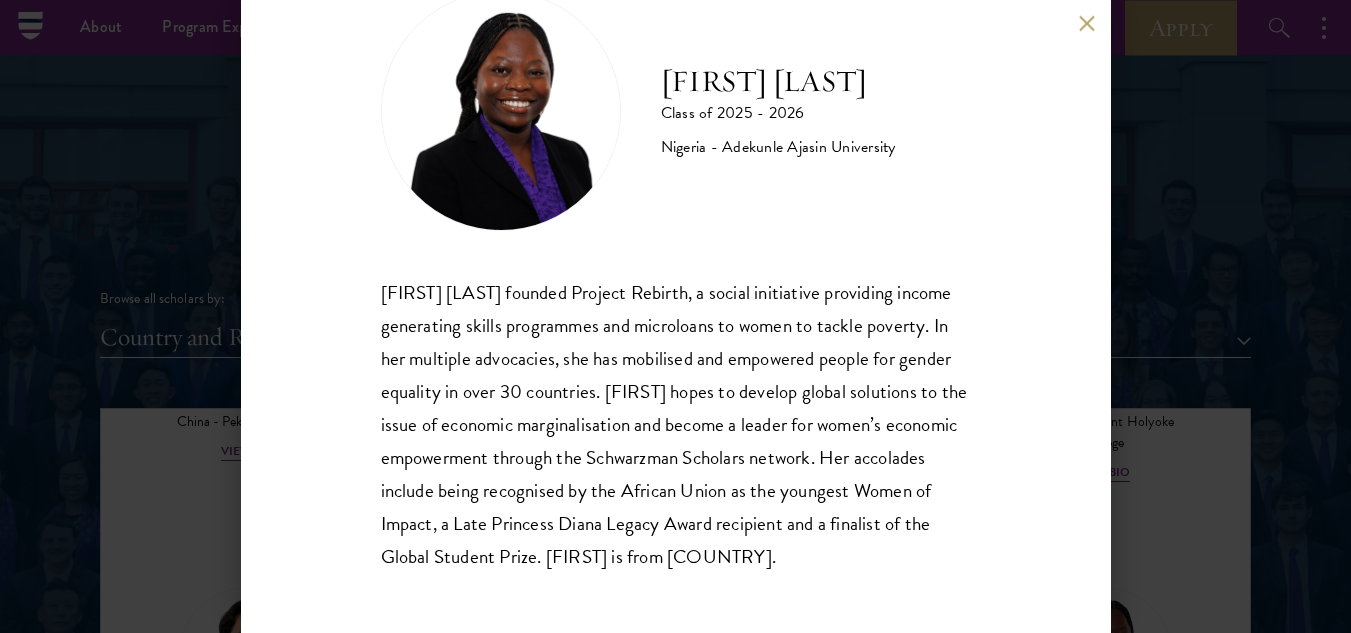 scroll, scrollTop: 2200, scrollLeft: 0, axis: vertical 